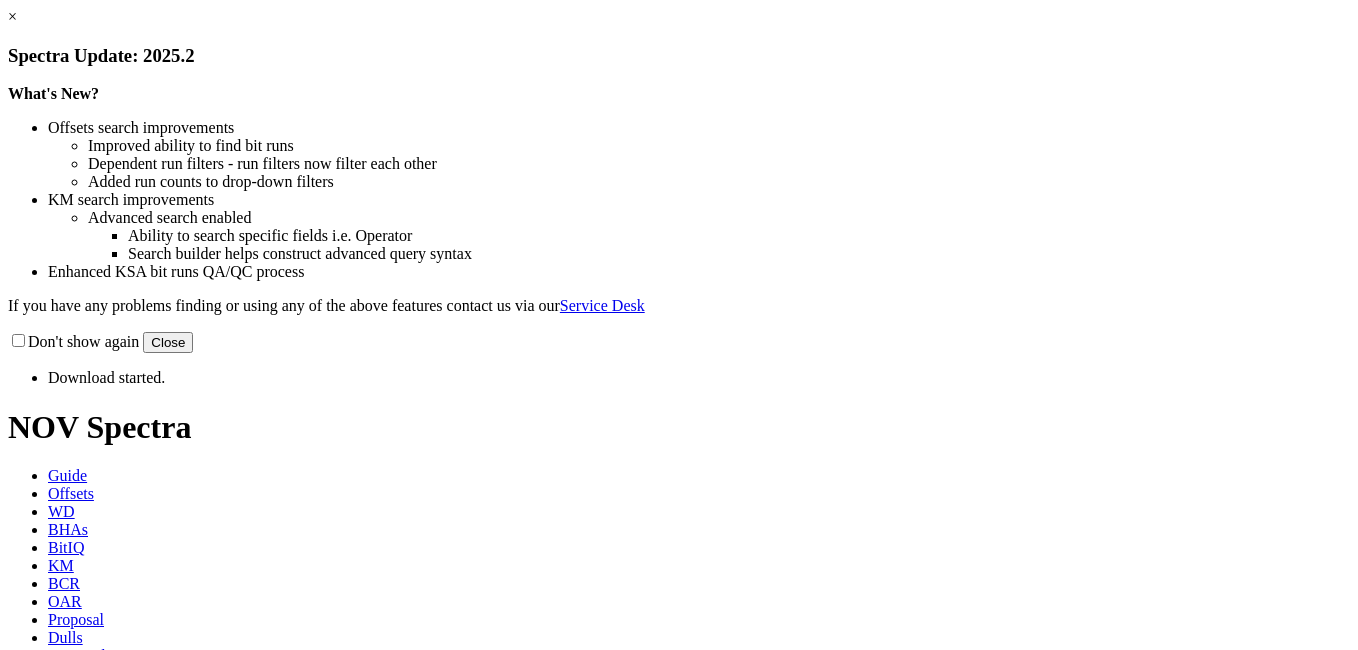scroll, scrollTop: 0, scrollLeft: 0, axis: both 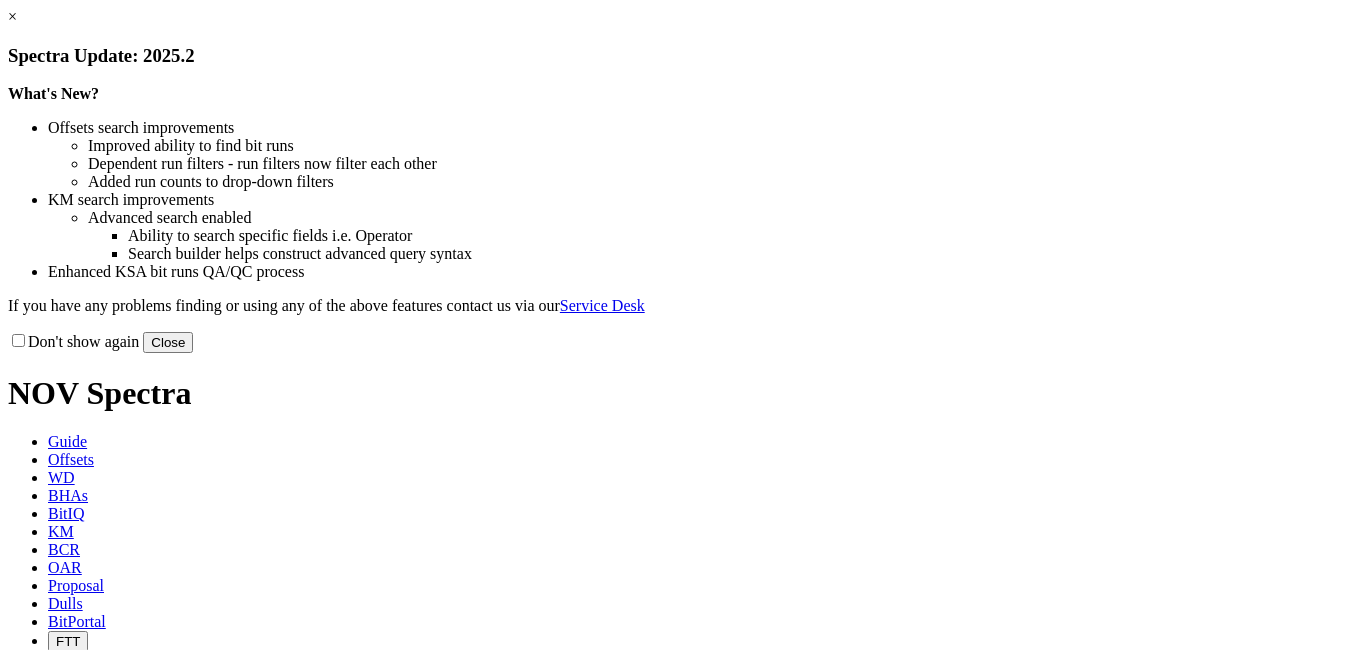 click on "×" at bounding box center [12, 16] 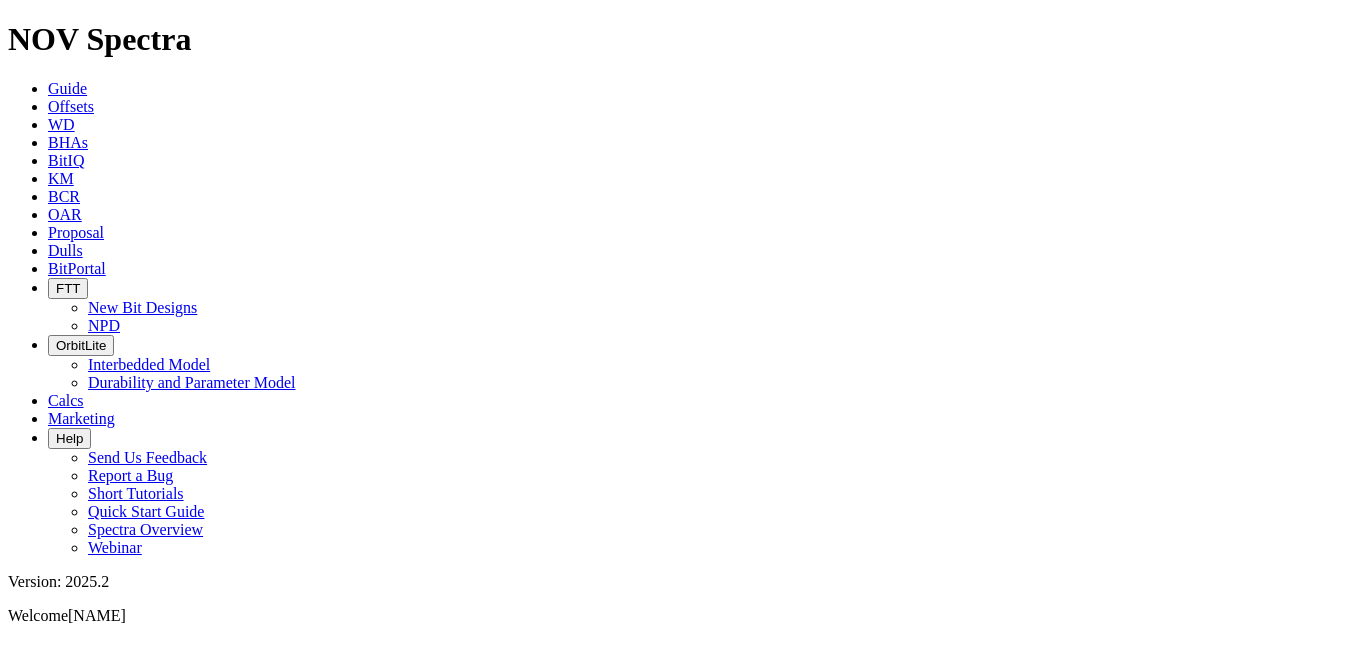 scroll, scrollTop: 200, scrollLeft: 0, axis: vertical 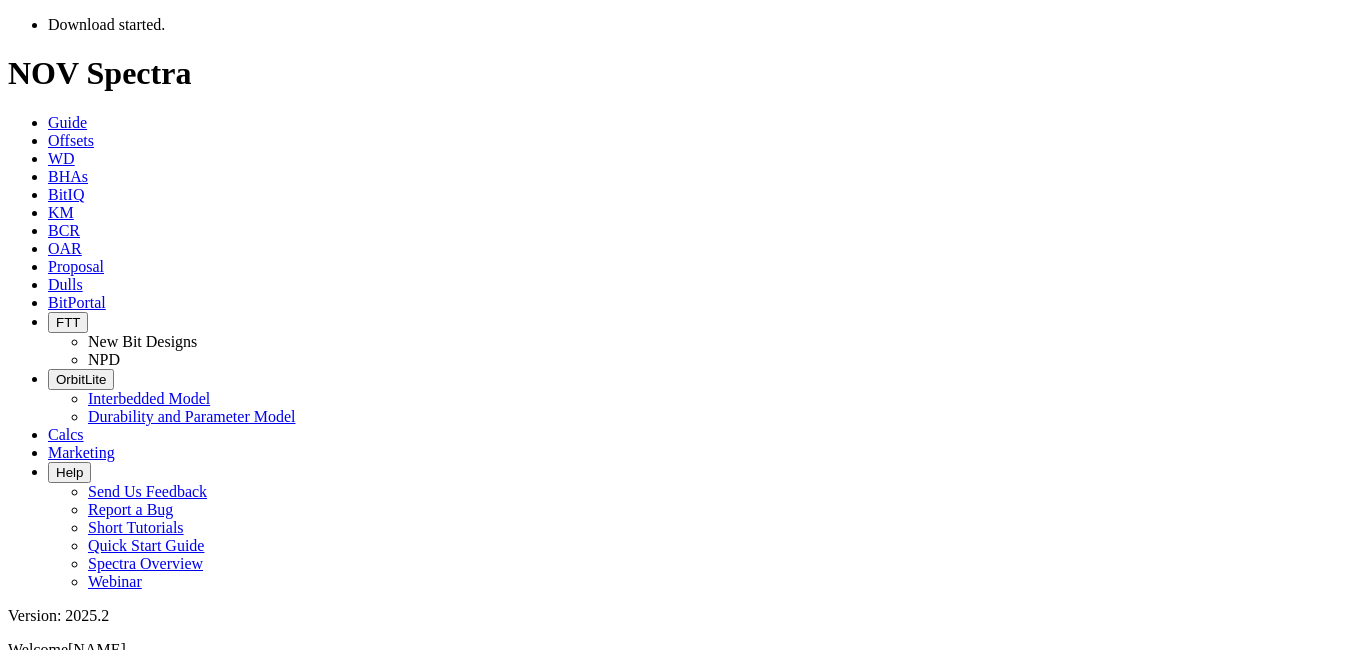 click on "[PRODUCT_CODE]" at bounding box center (96, 736) 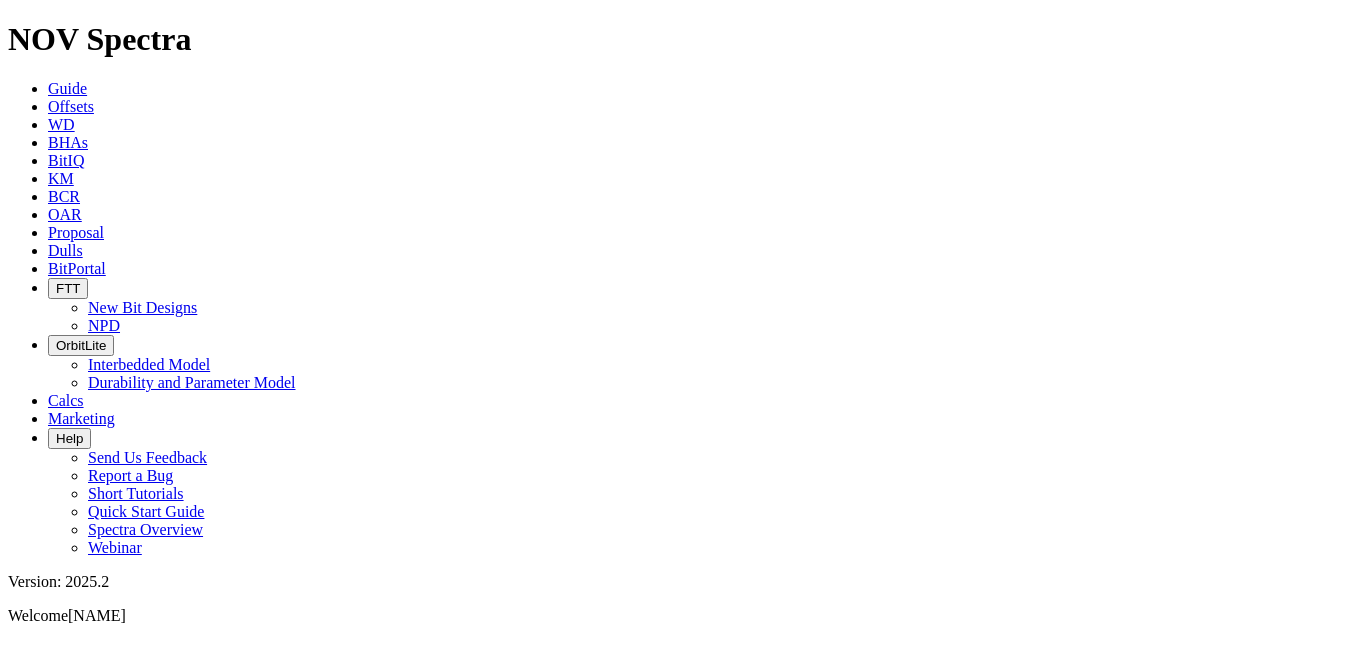 type on "5DX" 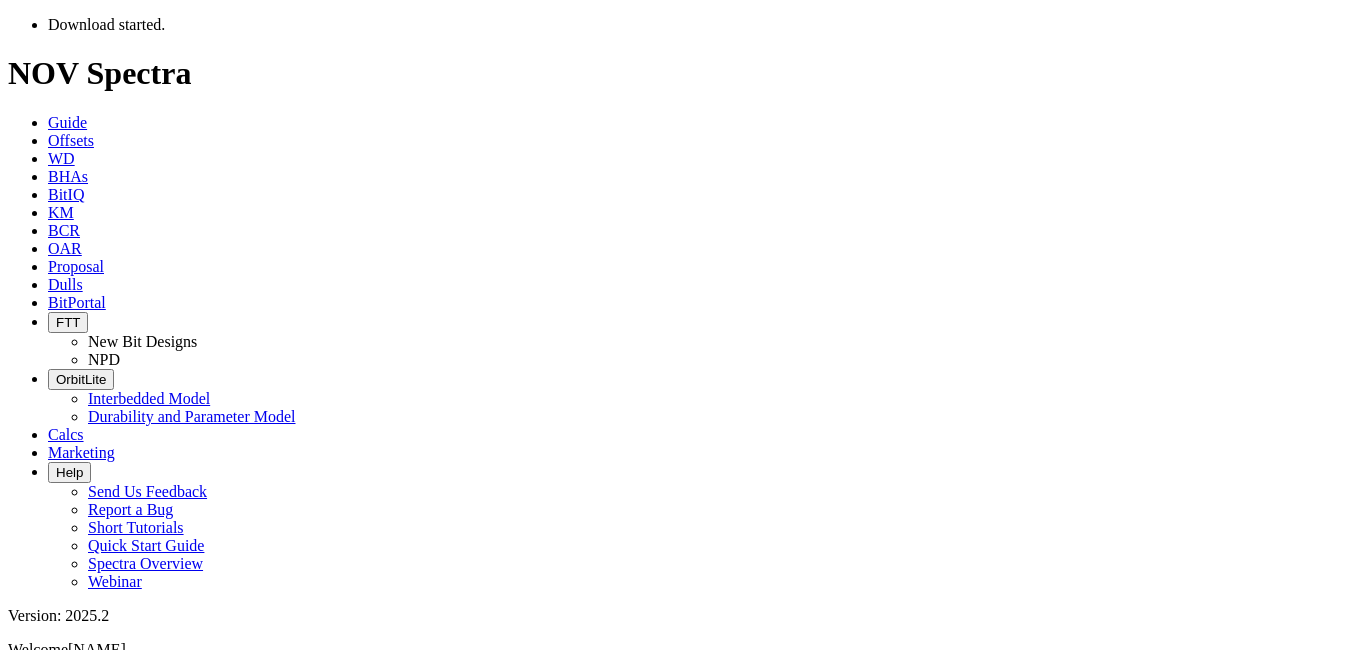 scroll, scrollTop: 300, scrollLeft: 0, axis: vertical 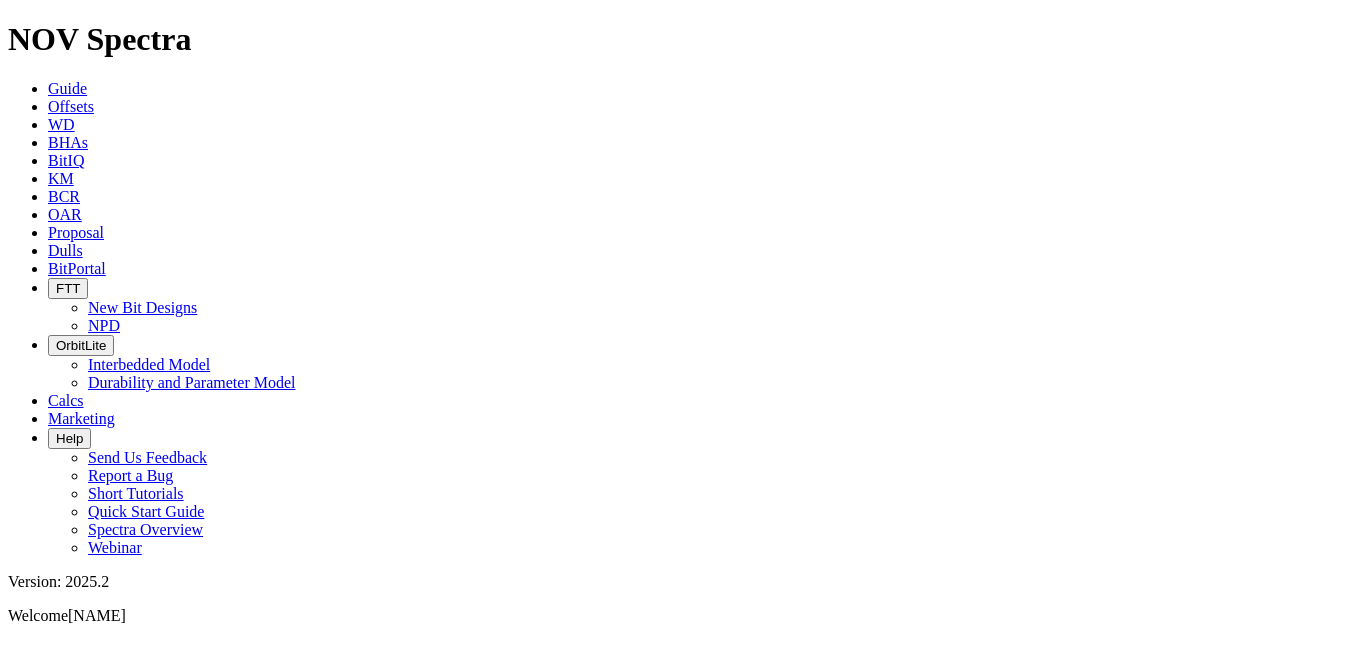 click at bounding box center (72, 1315) 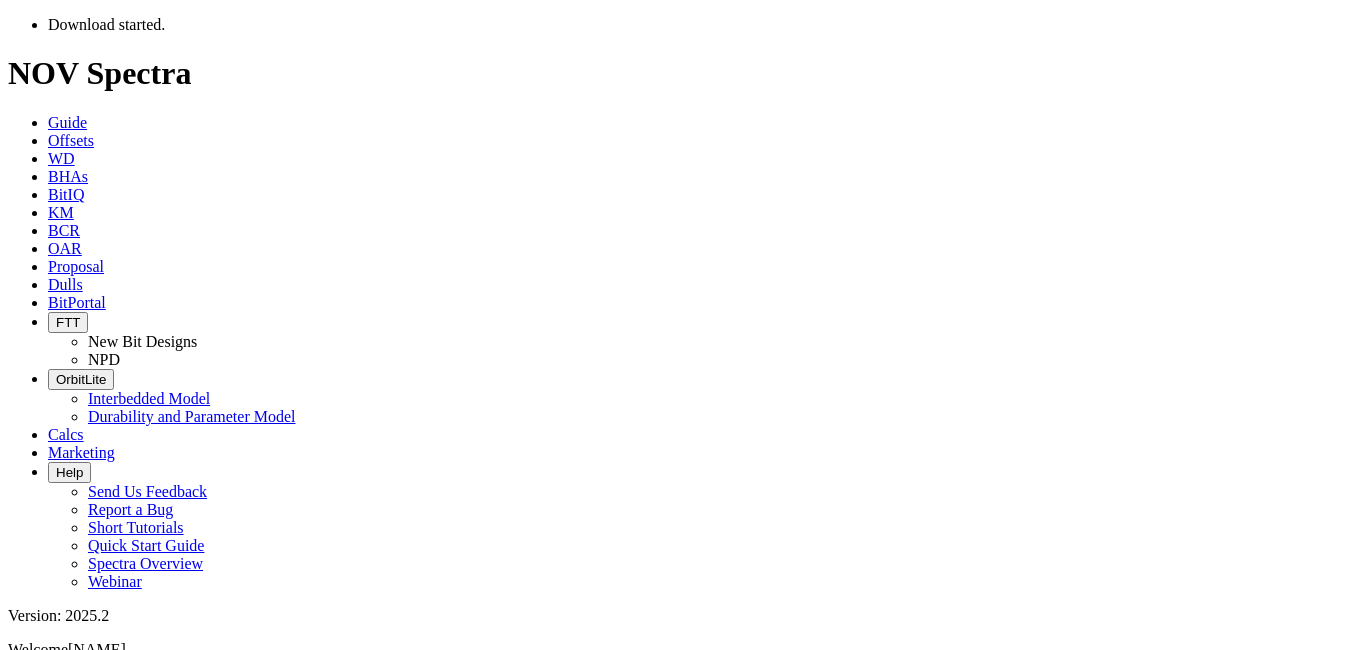 click on "fast r" at bounding box center [96, 736] 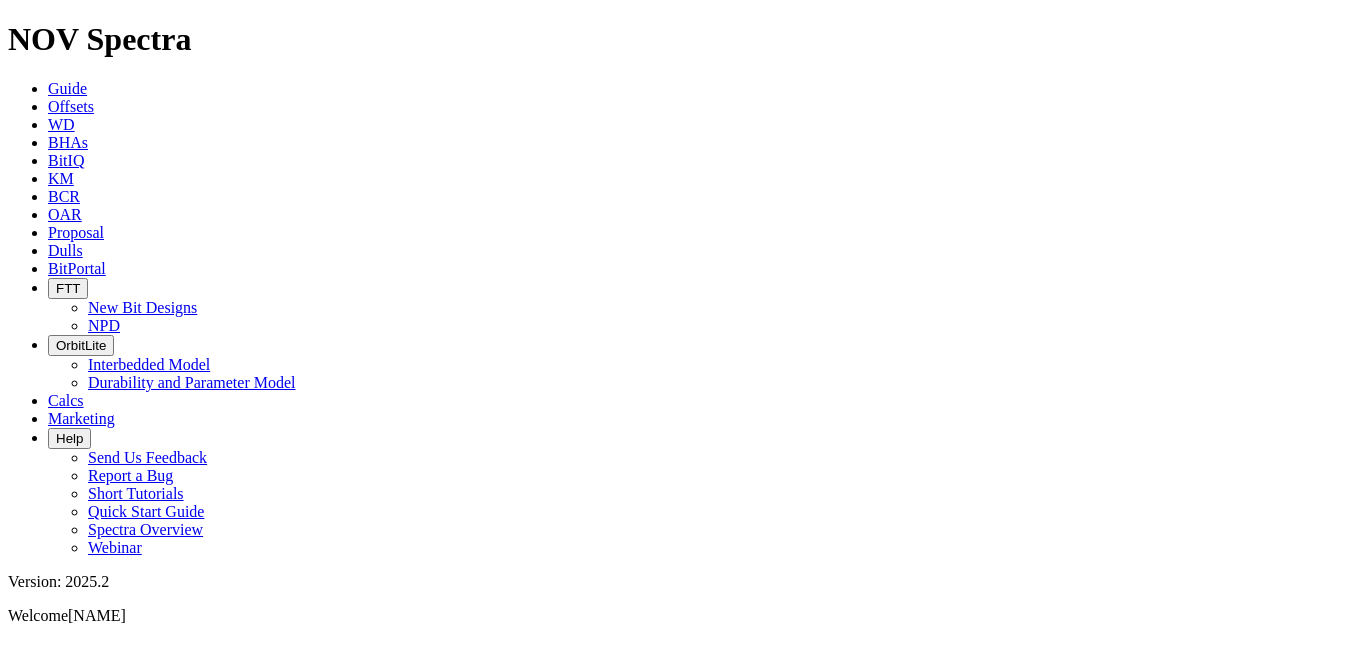 type on "f" 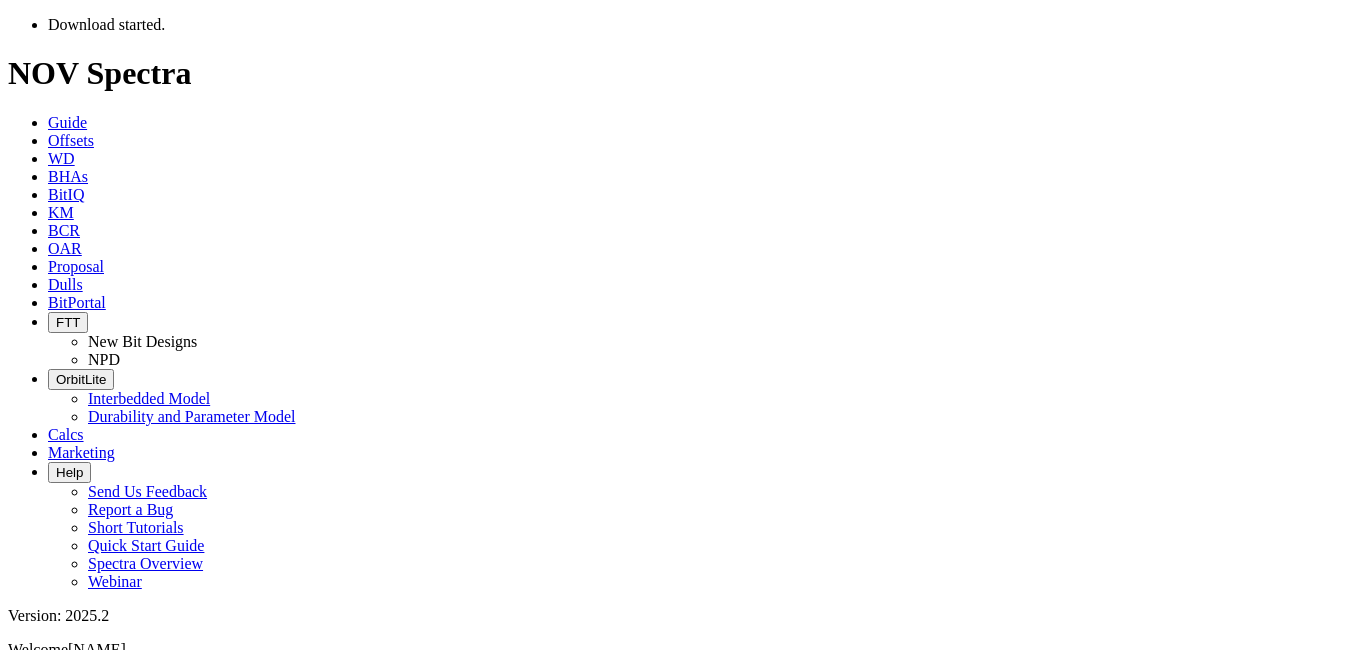 click at bounding box center (72, 956) 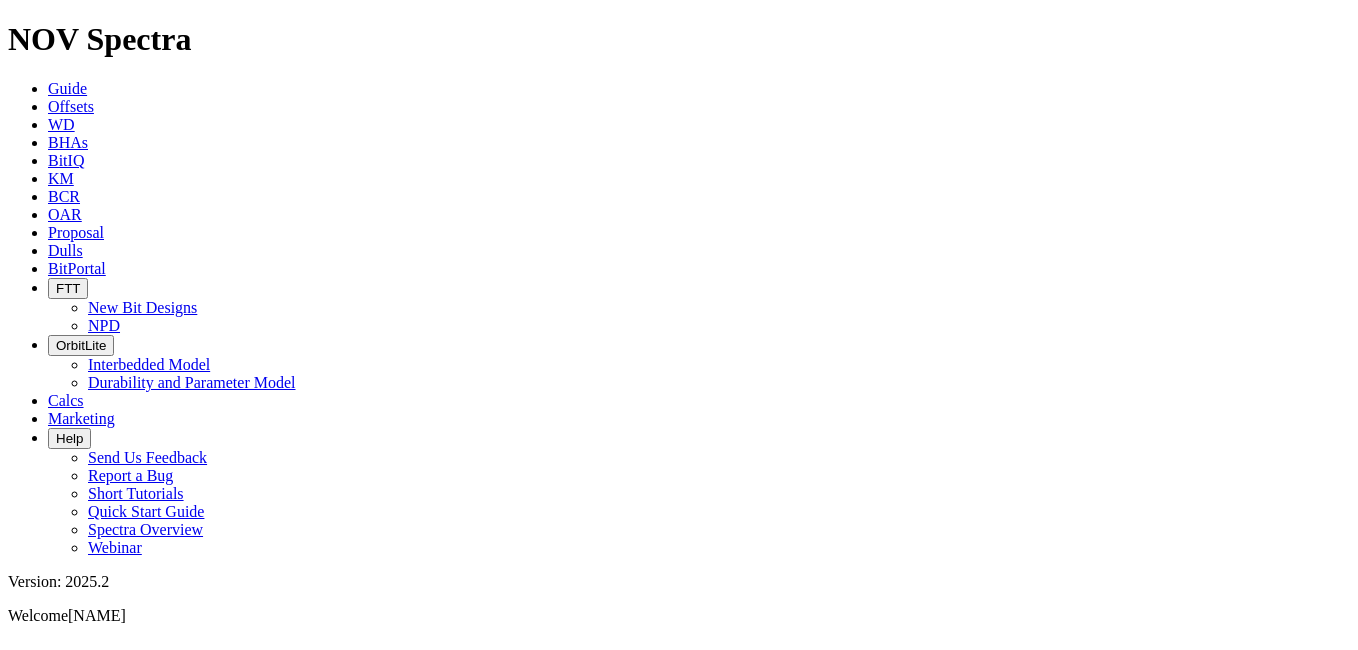 scroll, scrollTop: 3100, scrollLeft: 0, axis: vertical 